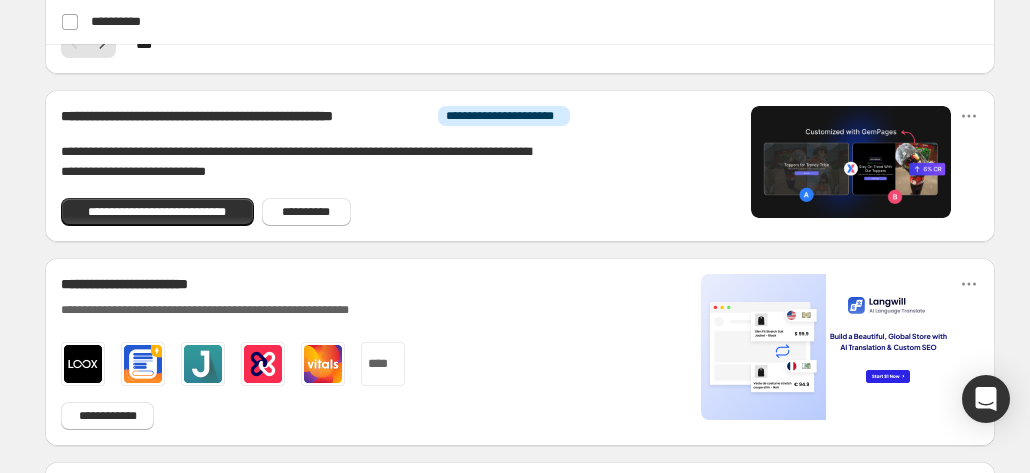 scroll, scrollTop: 1140, scrollLeft: 0, axis: vertical 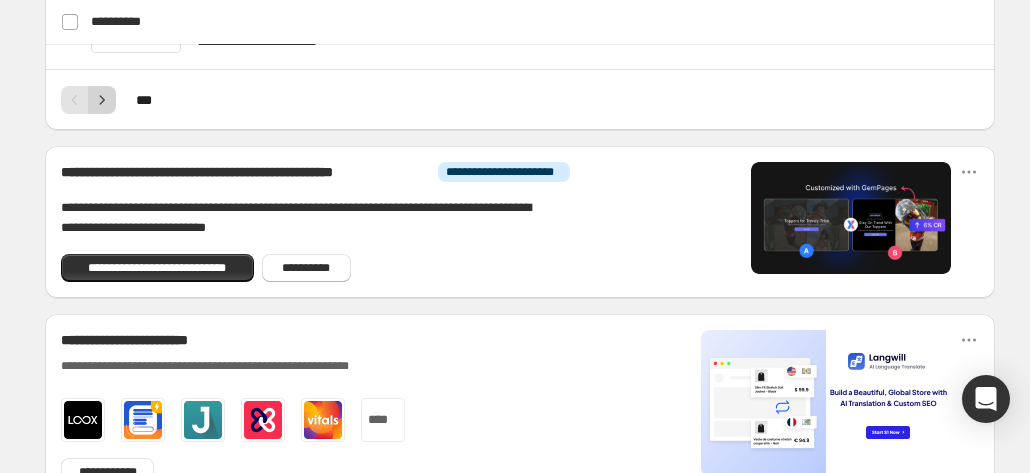 click at bounding box center (102, 100) 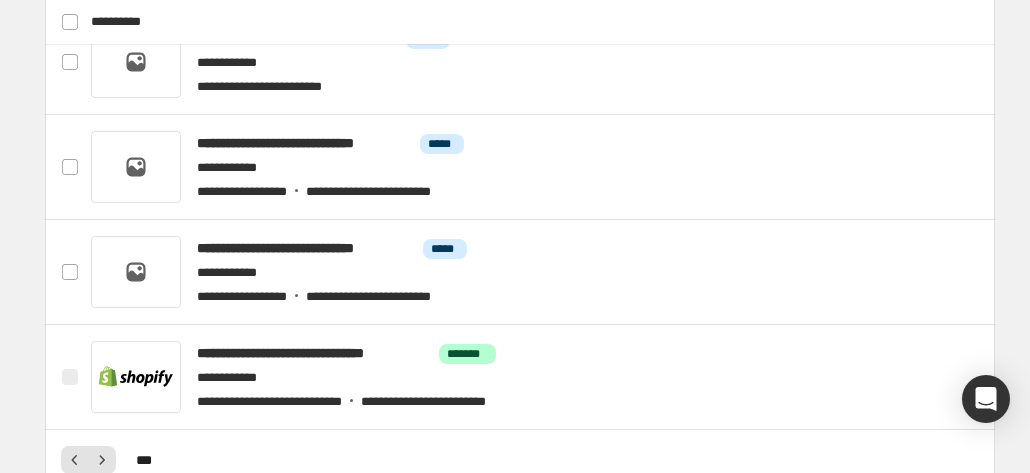 scroll, scrollTop: 774, scrollLeft: 0, axis: vertical 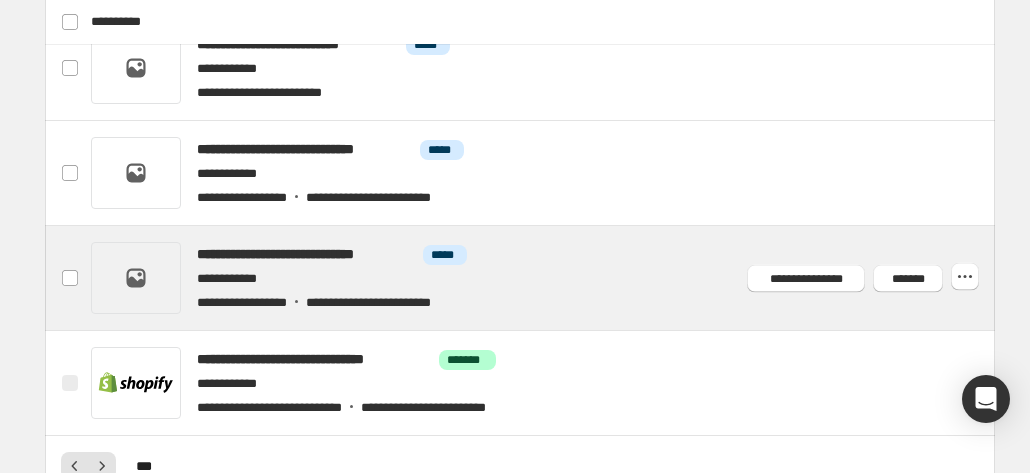 click at bounding box center (544, 278) 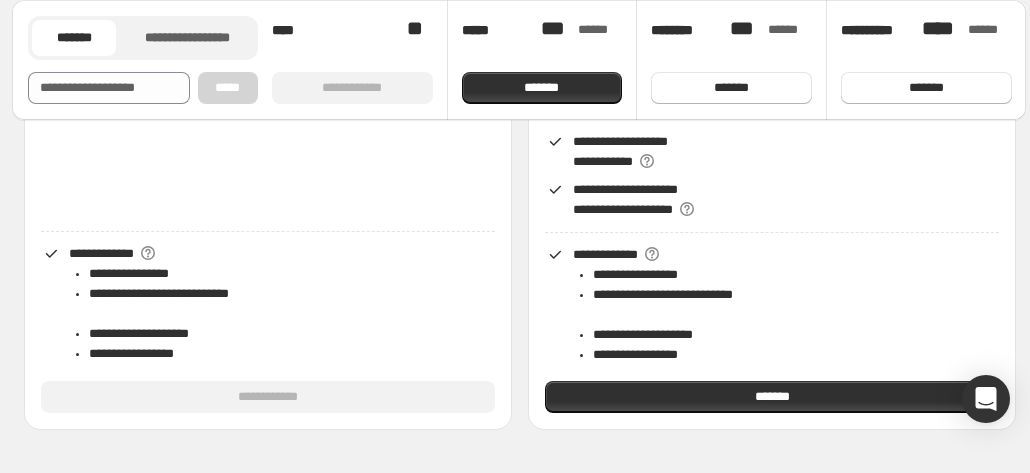 scroll, scrollTop: 496, scrollLeft: 0, axis: vertical 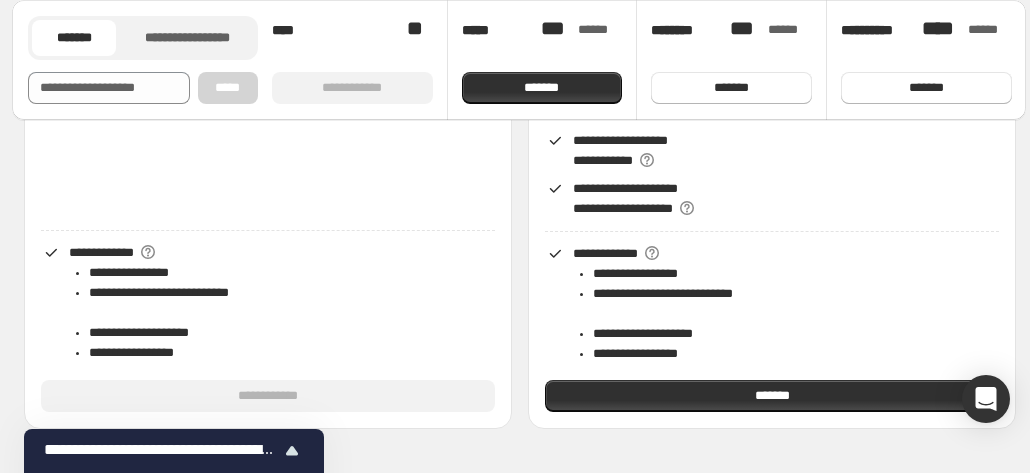 click on "**********" at bounding box center [625, 198] 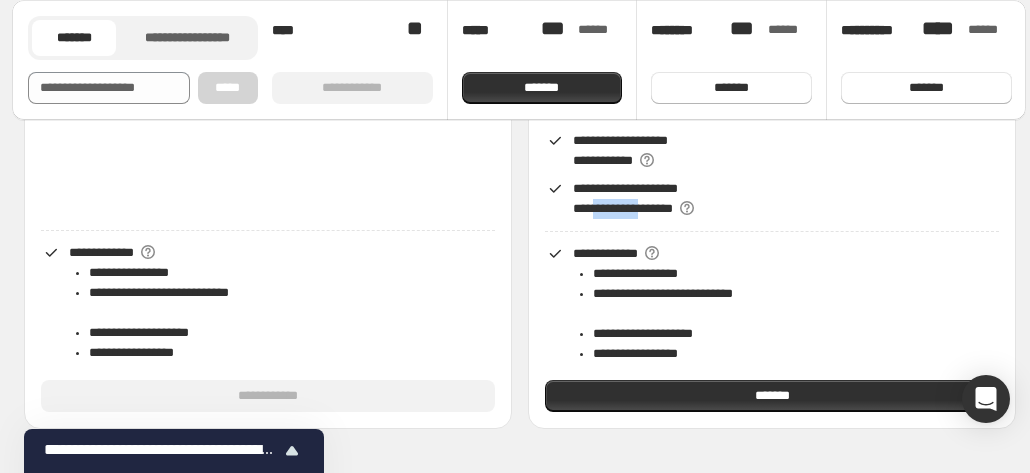 click on "**********" at bounding box center (625, 198) 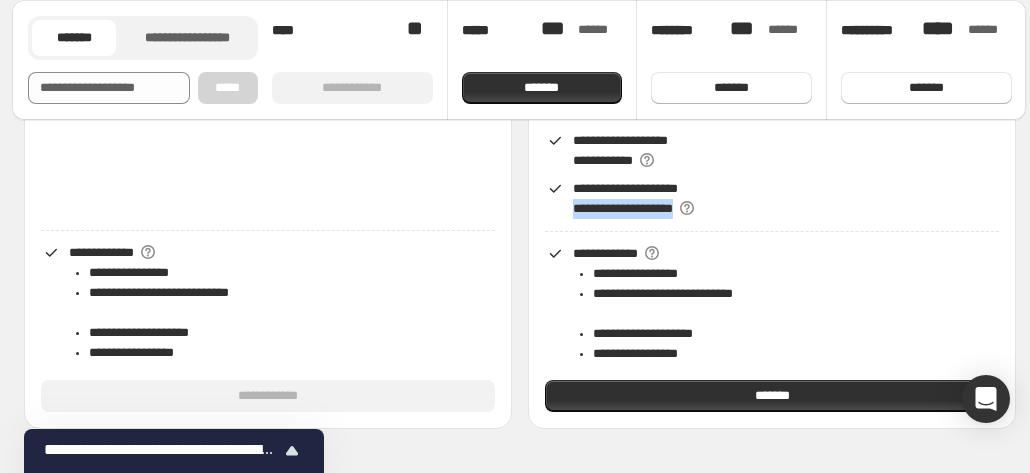 click on "**********" at bounding box center [625, 198] 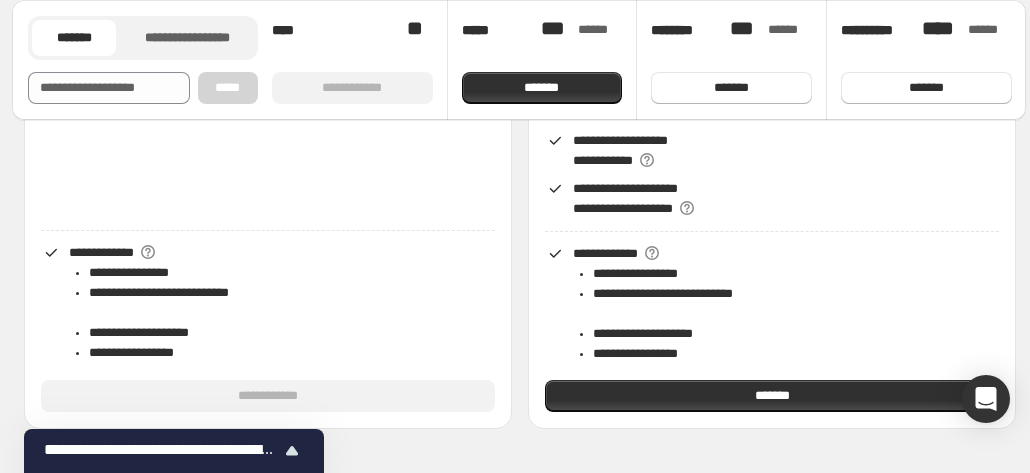 click on "[FIRST] [LAST]" at bounding box center [620, 150] 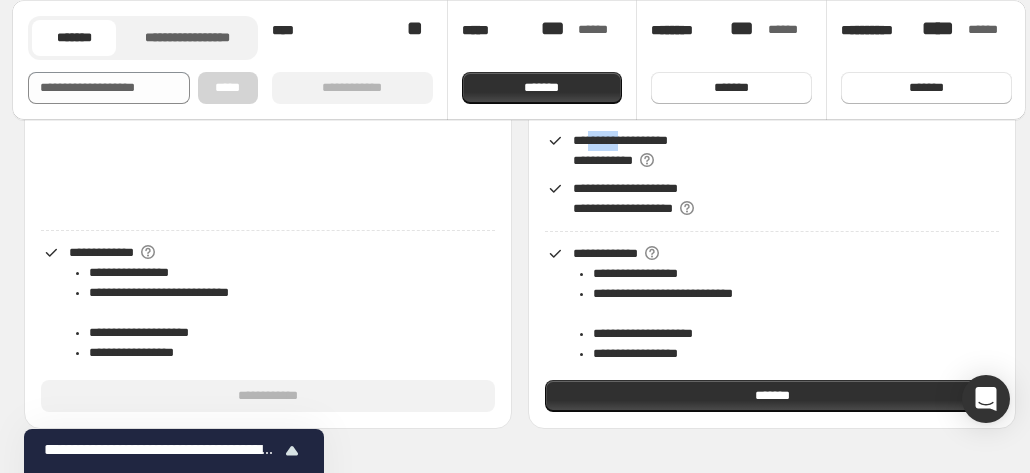 click on "[FIRST] [LAST]" at bounding box center [620, 150] 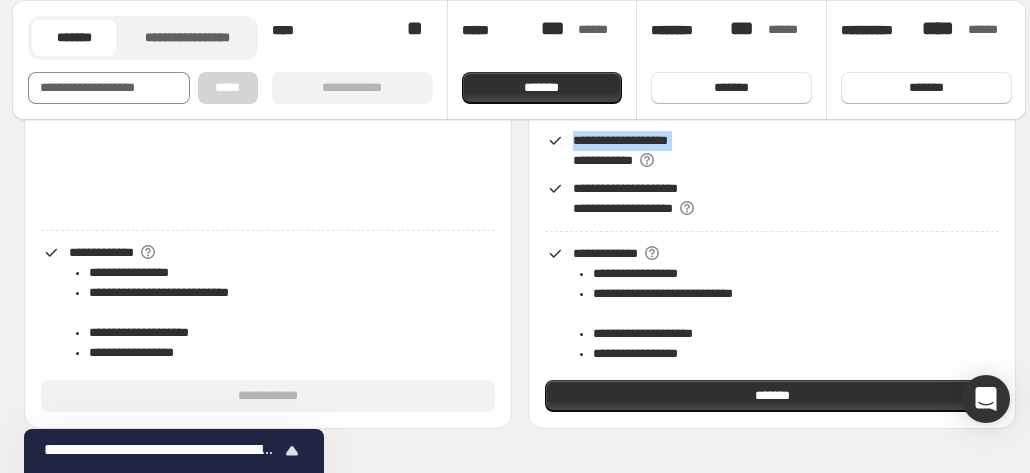 click on "[FIRST] [LAST]" at bounding box center [620, 150] 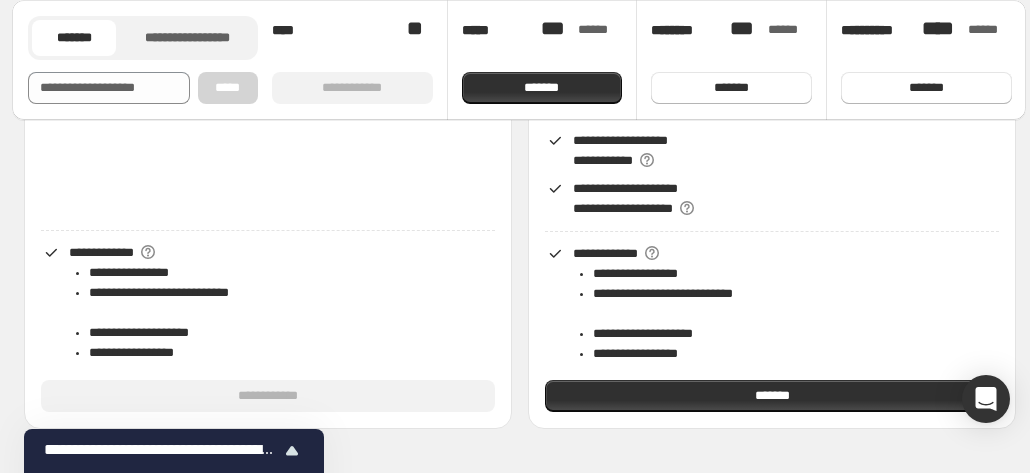 click on "[FIRST] [LAST]" at bounding box center (620, 150) 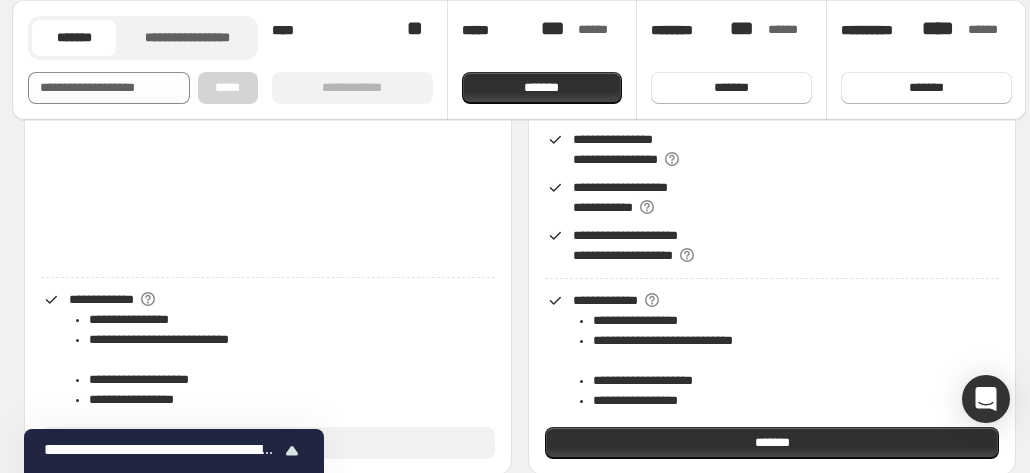 scroll, scrollTop: 448, scrollLeft: 0, axis: vertical 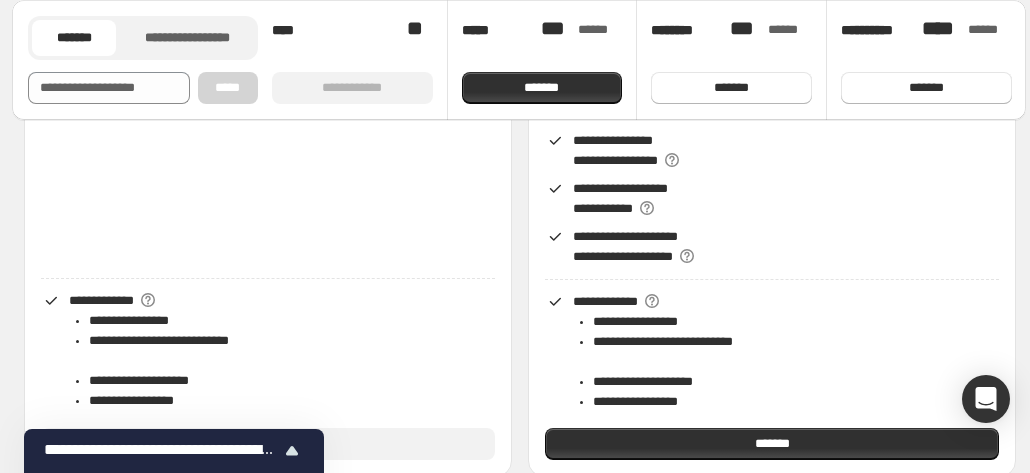 click on "[PHONE]" at bounding box center [615, 150] 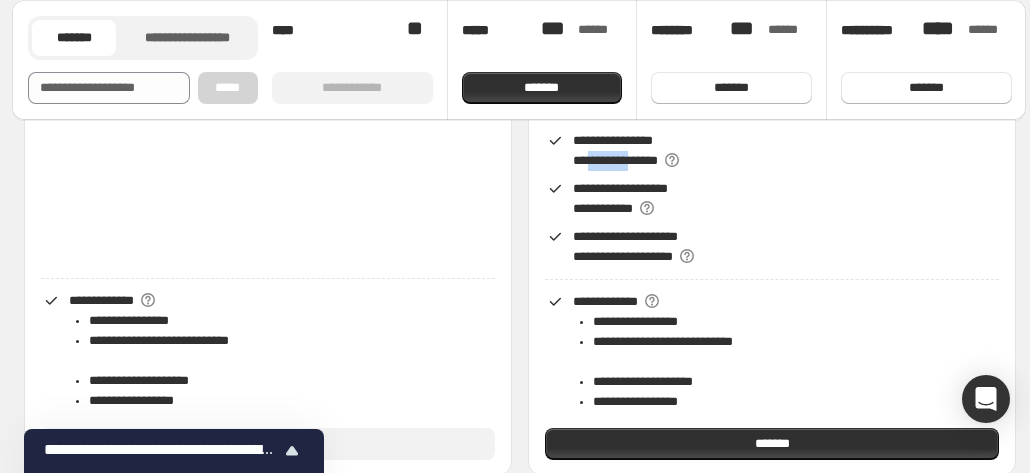 click on "[PHONE]" at bounding box center [615, 150] 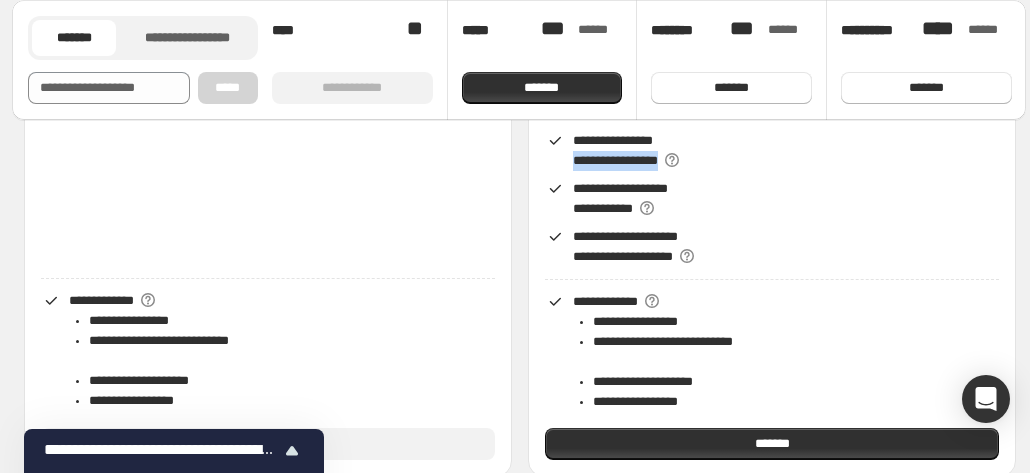 click on "[PHONE]" at bounding box center (615, 150) 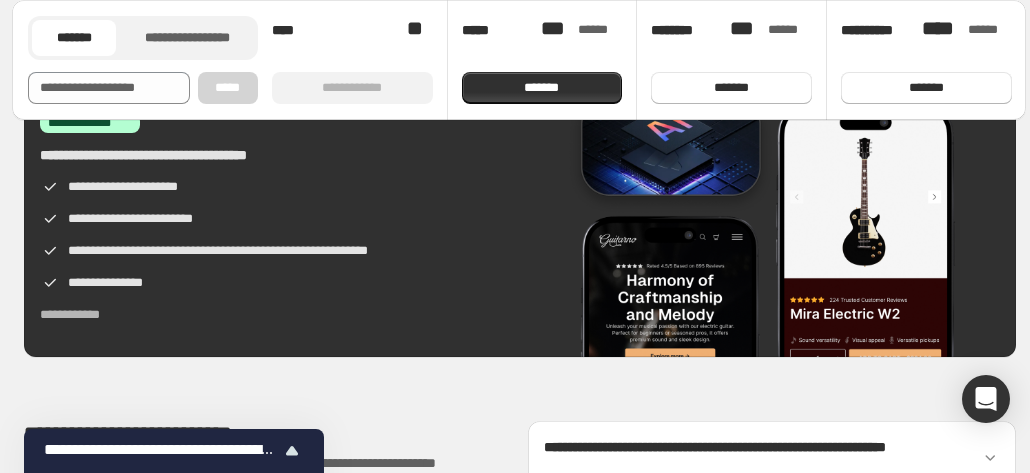 scroll, scrollTop: 3822, scrollLeft: 0, axis: vertical 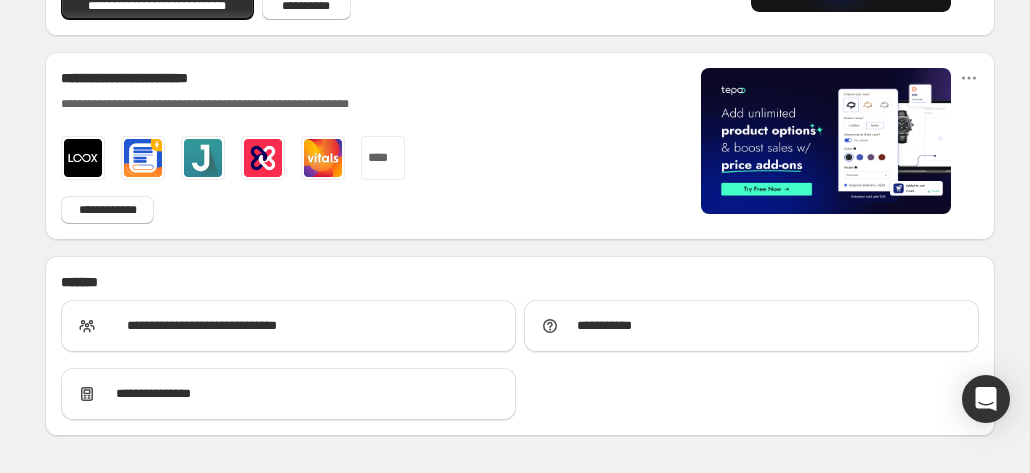 click on "**********" at bounding box center [233, 104] 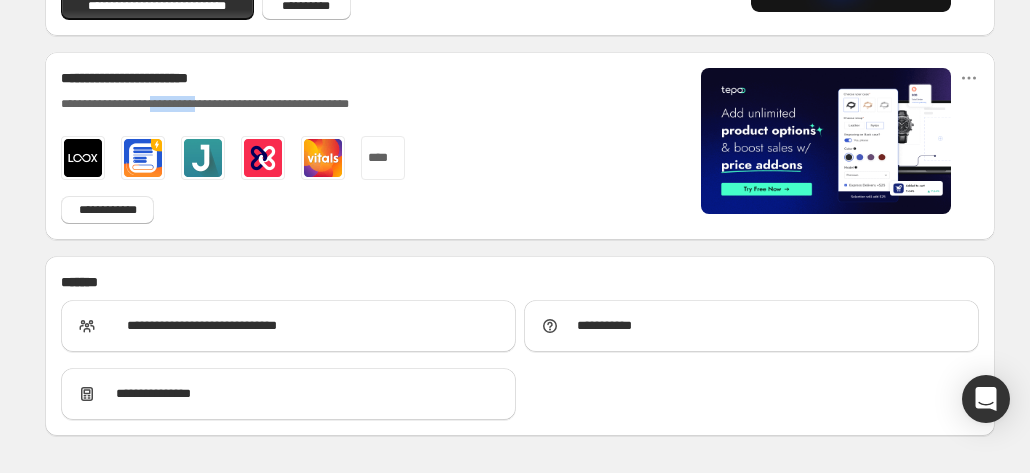 click on "**********" at bounding box center [233, 104] 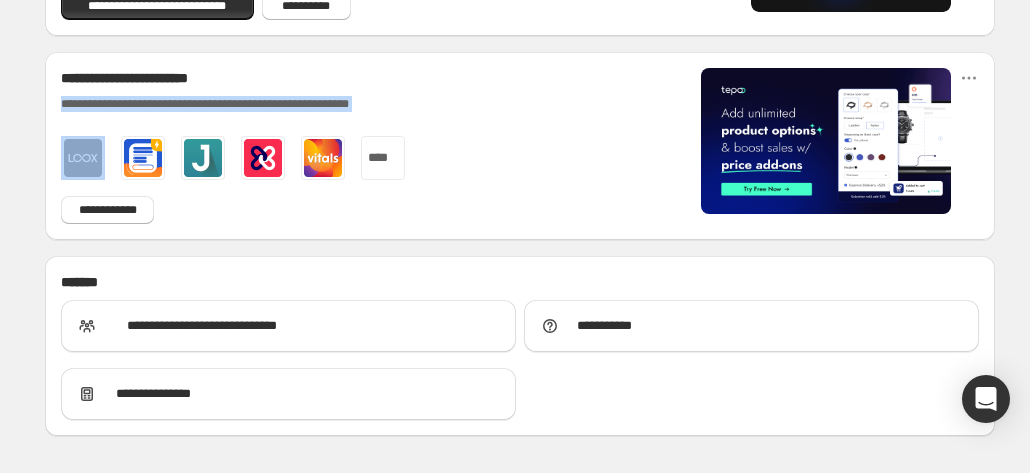 click on "**********" at bounding box center [233, 104] 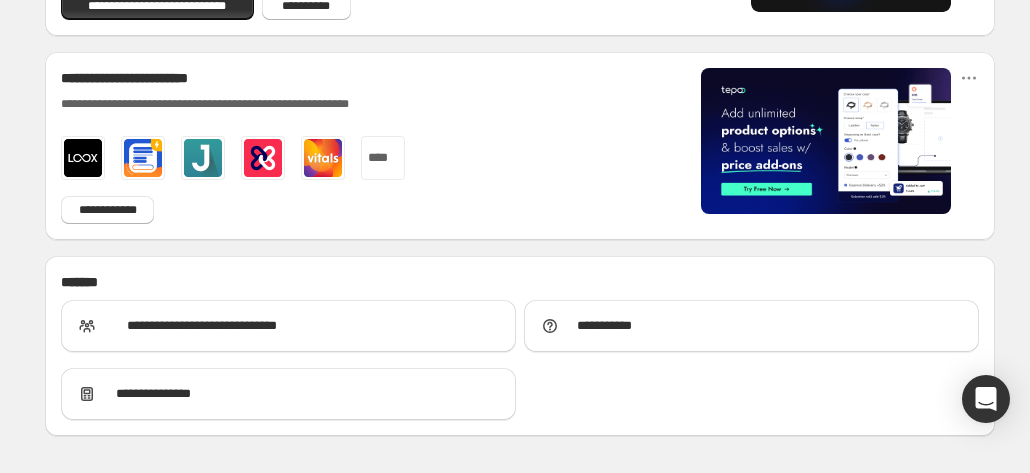 click on "**********" at bounding box center [233, 78] 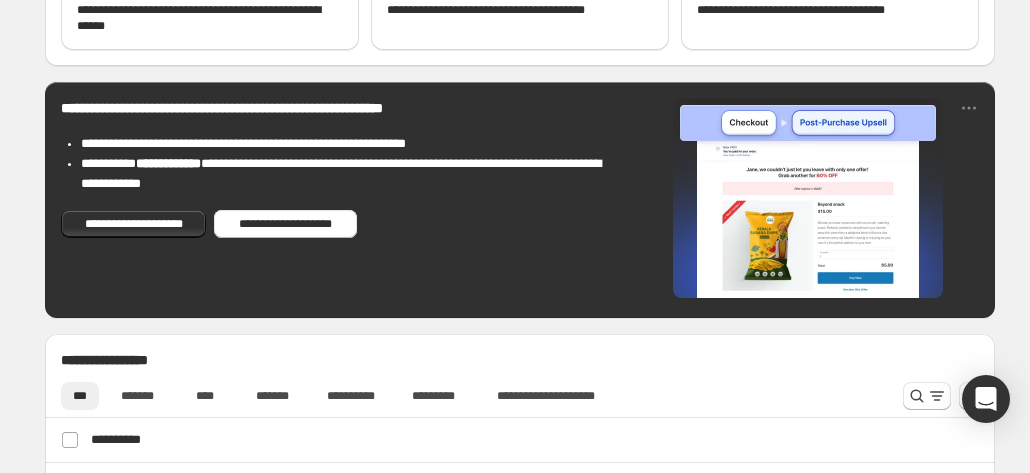 scroll, scrollTop: 0, scrollLeft: 0, axis: both 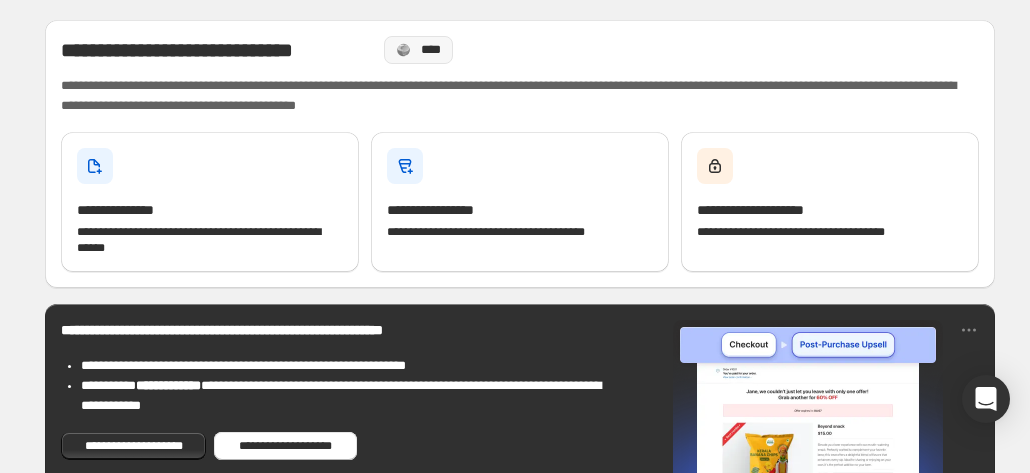 click on "****" at bounding box center (430, 50) 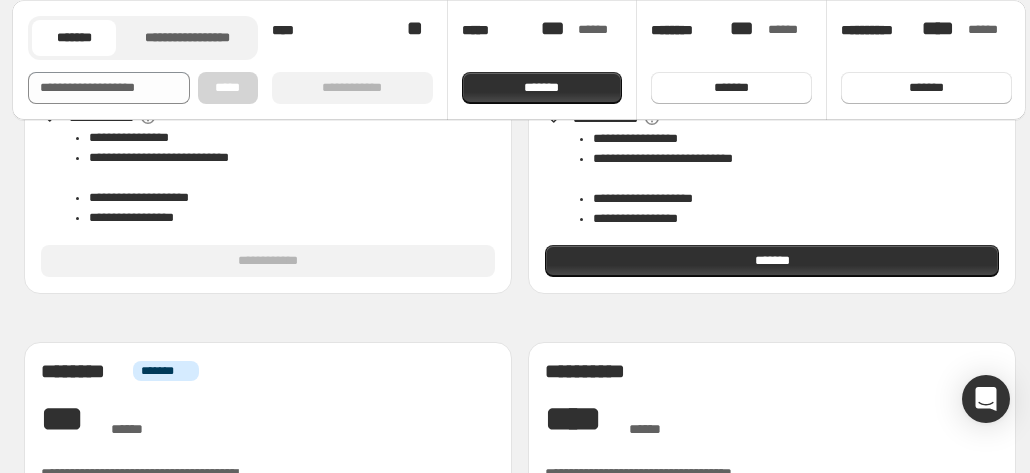scroll, scrollTop: 636, scrollLeft: 0, axis: vertical 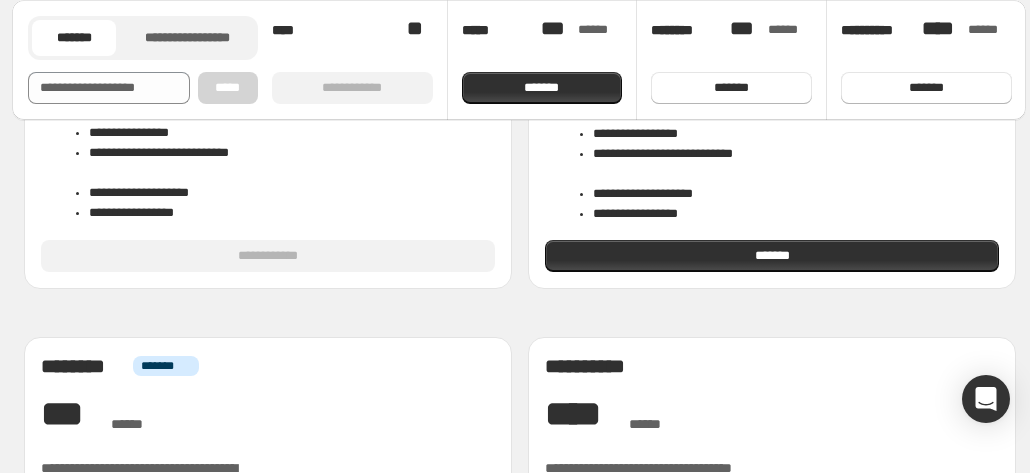 click on "**********" at bounding box center (352, 88) 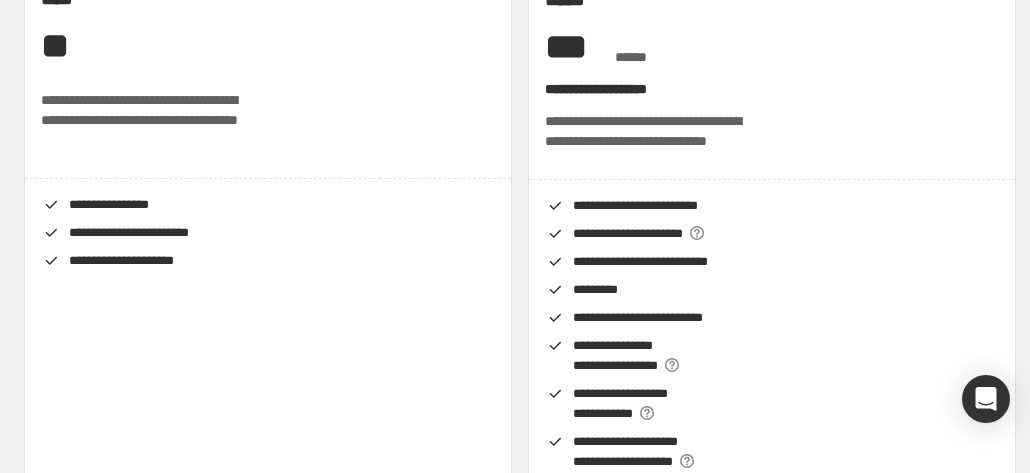 scroll, scrollTop: 0, scrollLeft: 0, axis: both 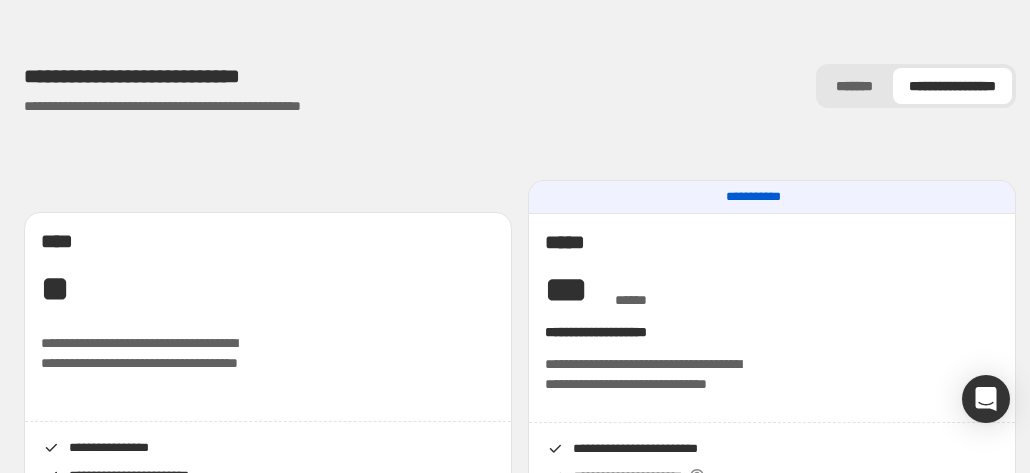 click on "*******" at bounding box center [854, 86] 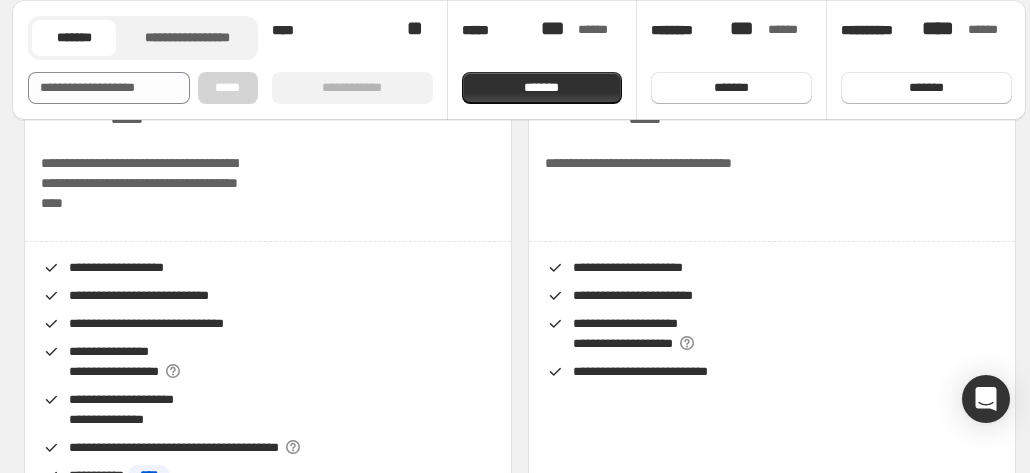 scroll, scrollTop: 943, scrollLeft: 0, axis: vertical 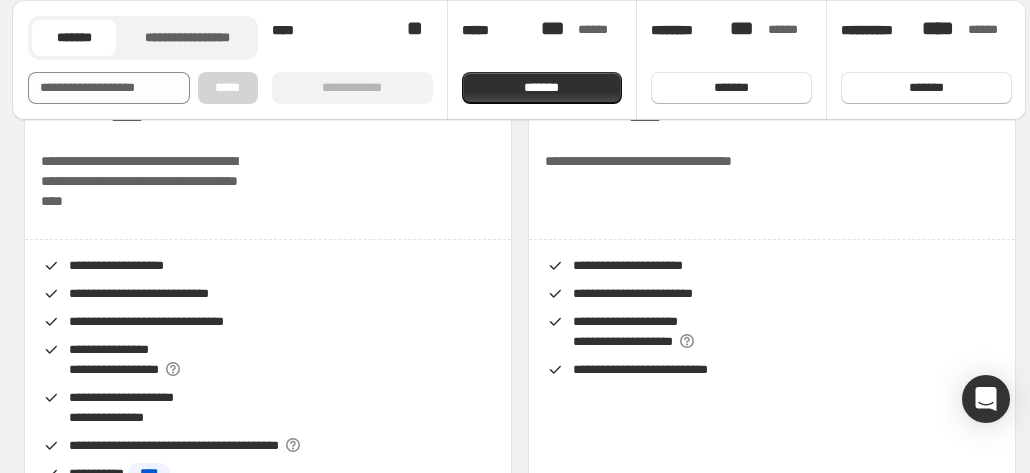click on "**********" at bounding box center (528, 876) 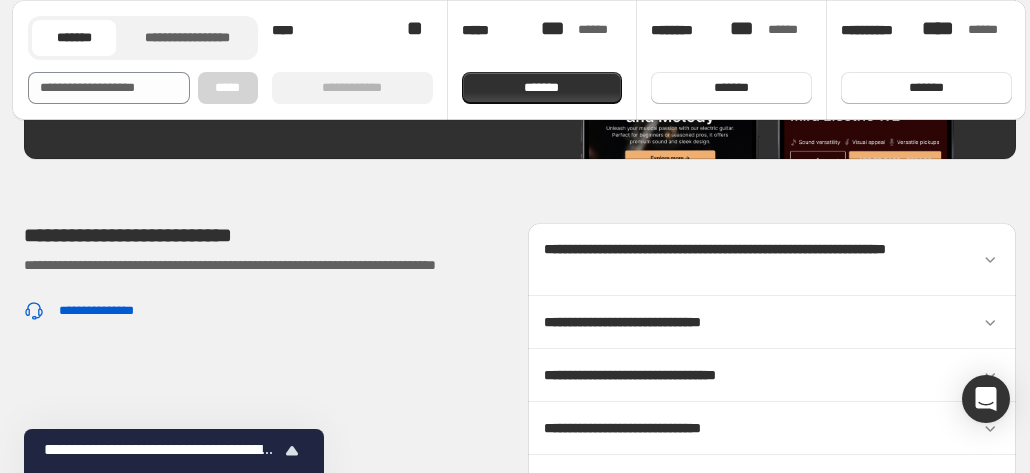 scroll, scrollTop: 7880, scrollLeft: 0, axis: vertical 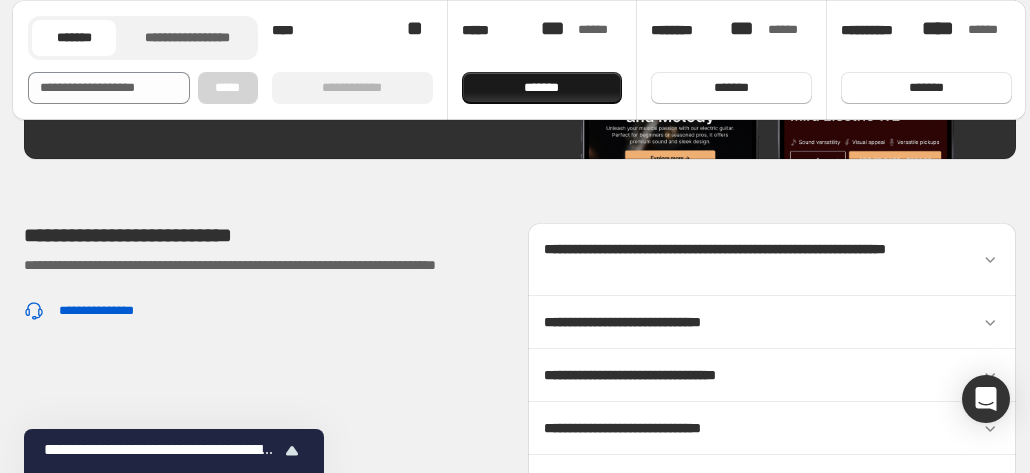 click on "*******" at bounding box center (542, 88) 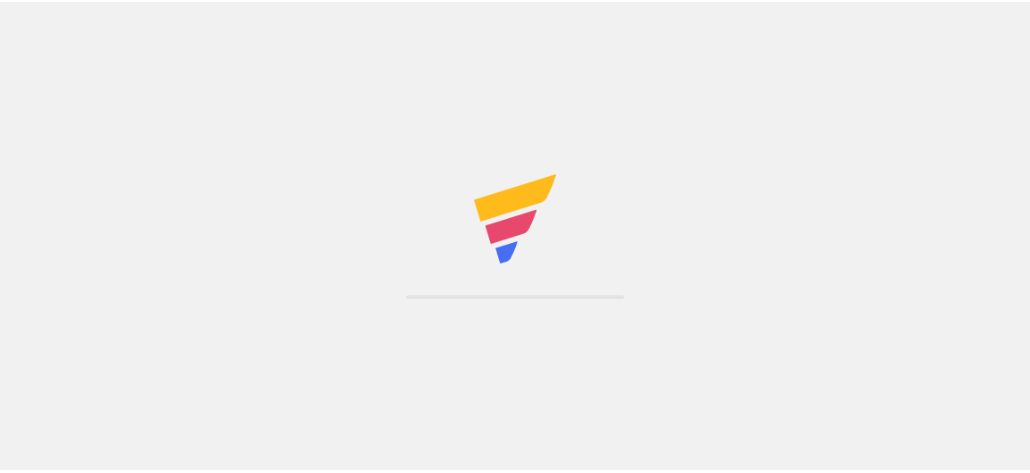 scroll, scrollTop: 0, scrollLeft: 0, axis: both 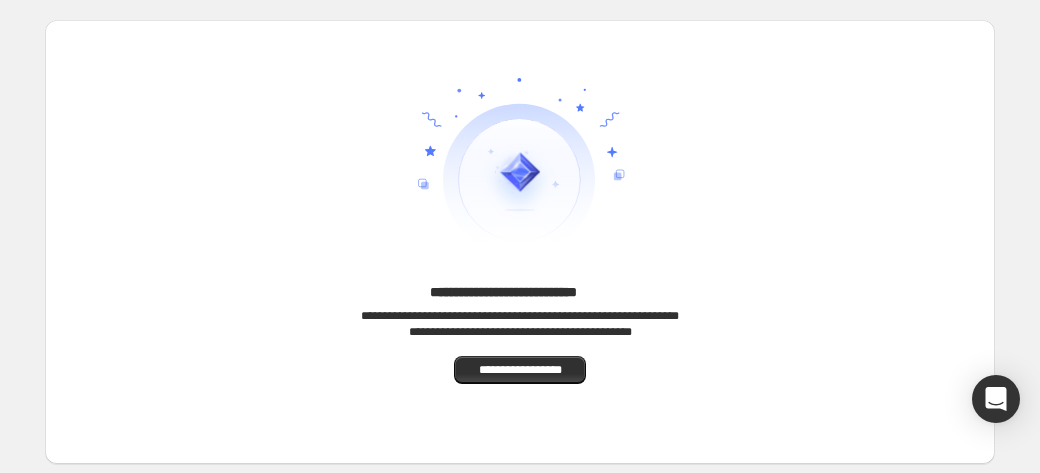 click on "**********" at bounding box center [520, 324] 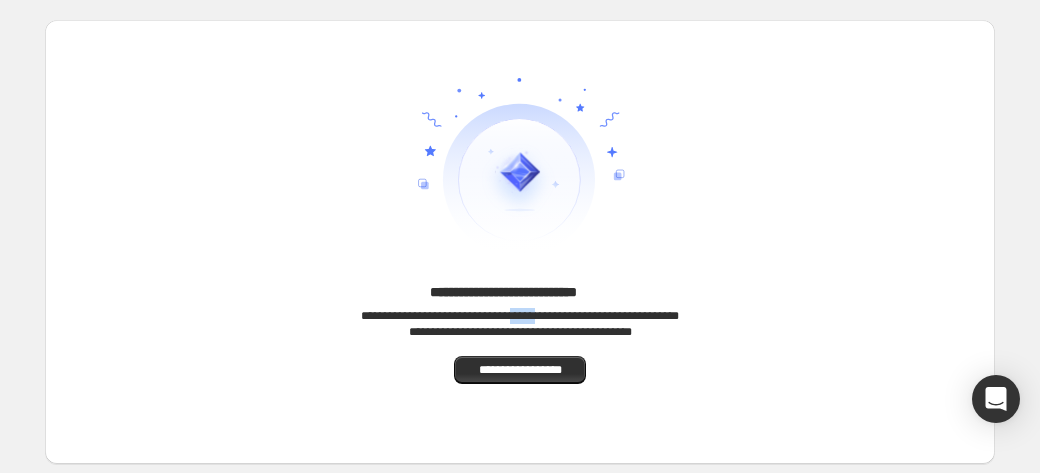 click on "**********" at bounding box center (520, 324) 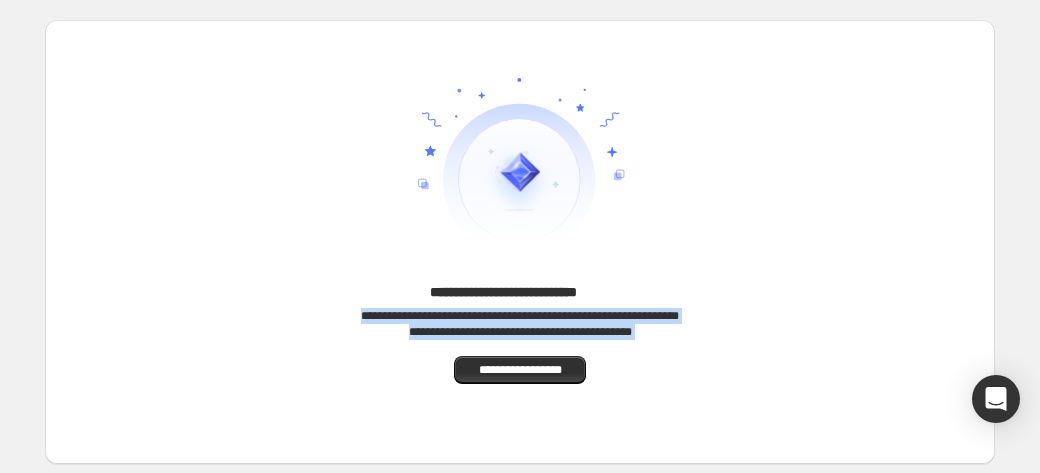 click on "**********" at bounding box center [520, 324] 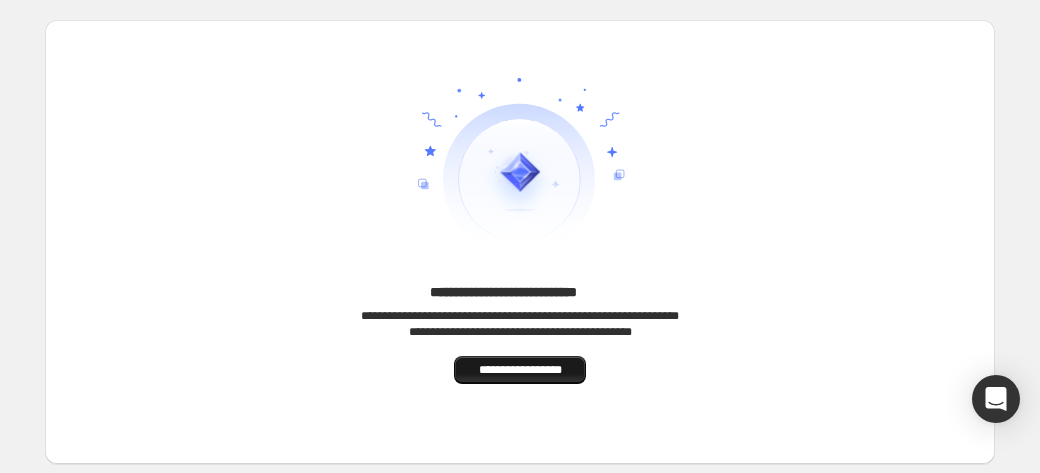 click on "**********" at bounding box center (520, 370) 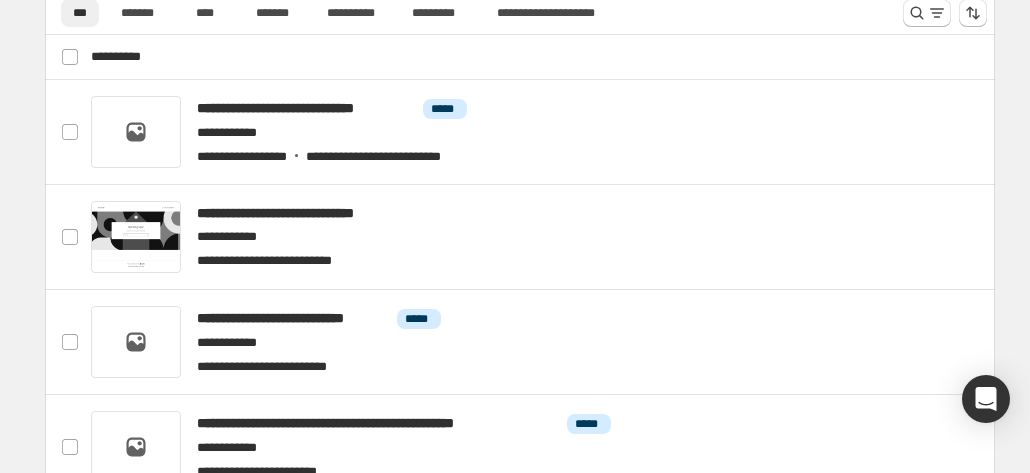 scroll, scrollTop: 612, scrollLeft: 0, axis: vertical 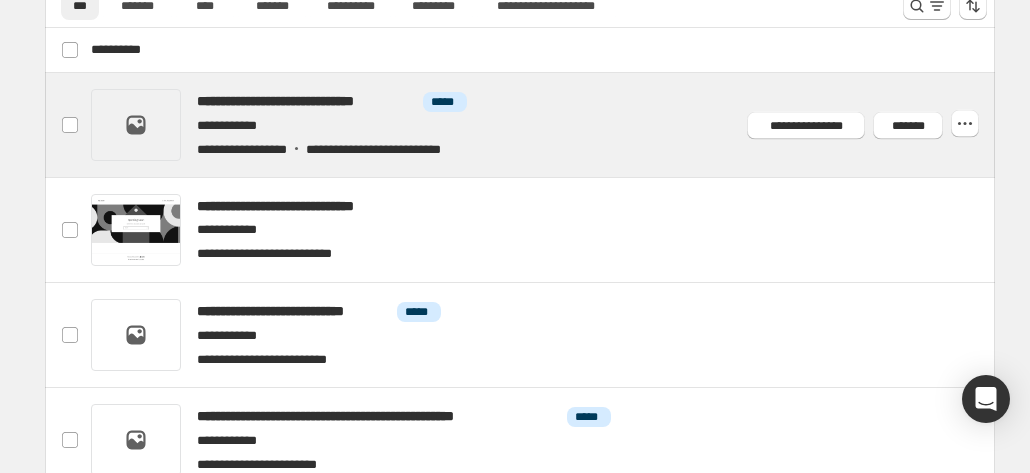 click at bounding box center (544, 125) 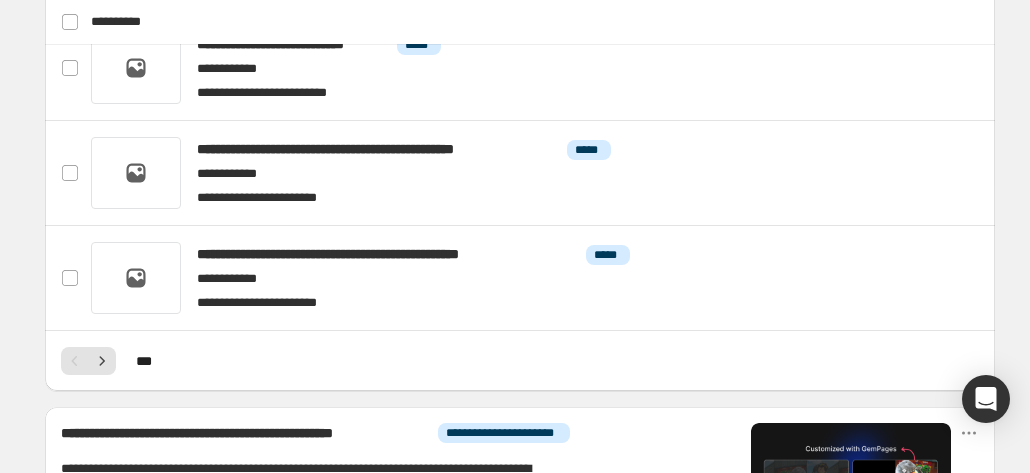 scroll, scrollTop: 890, scrollLeft: 0, axis: vertical 